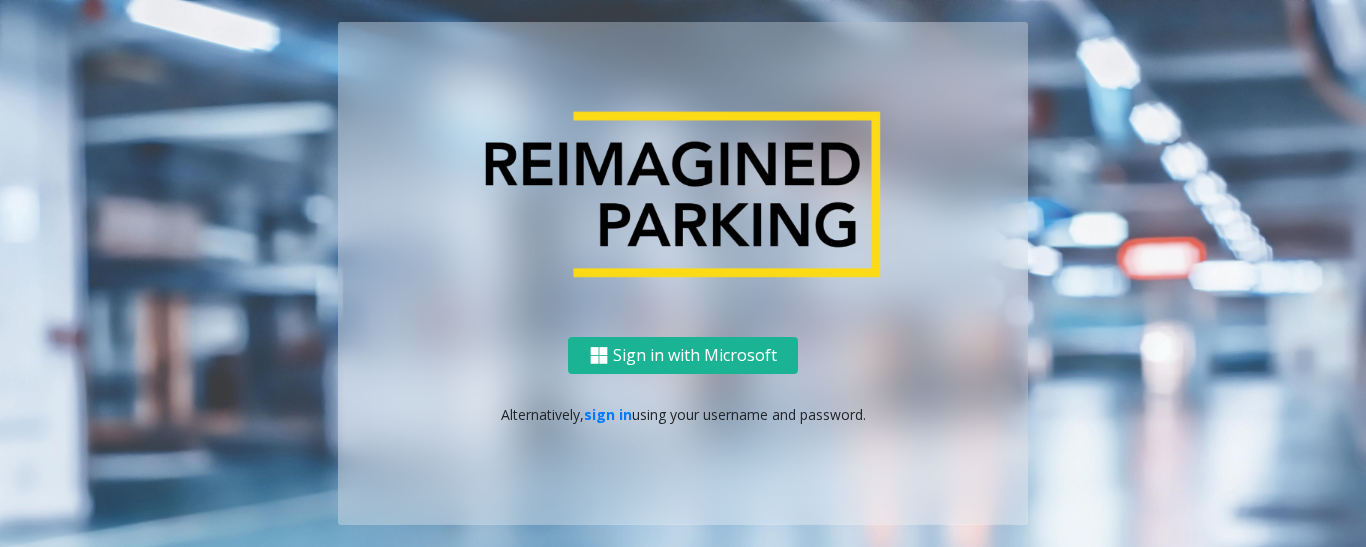 scroll, scrollTop: 0, scrollLeft: 0, axis: both 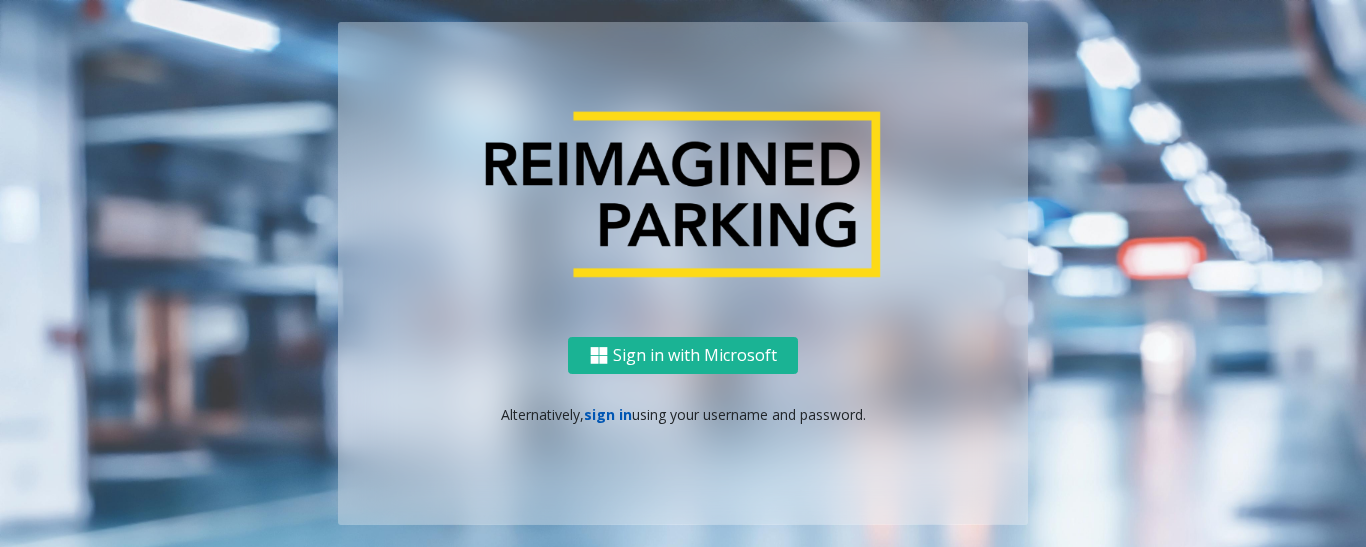 click on "sign in" 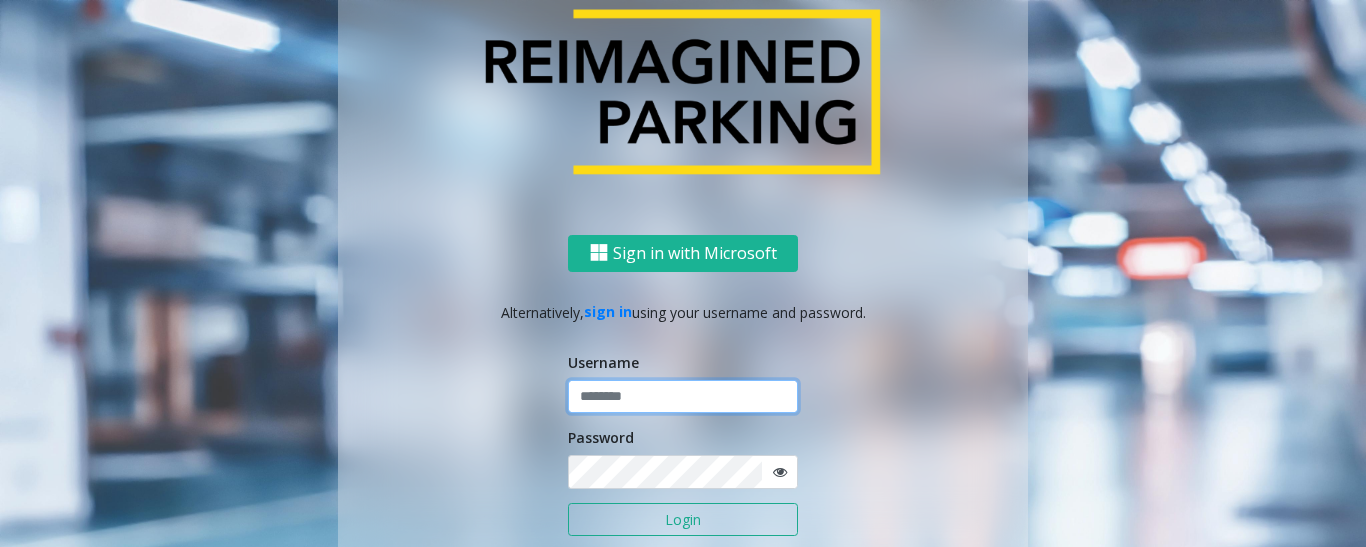 type on "*********" 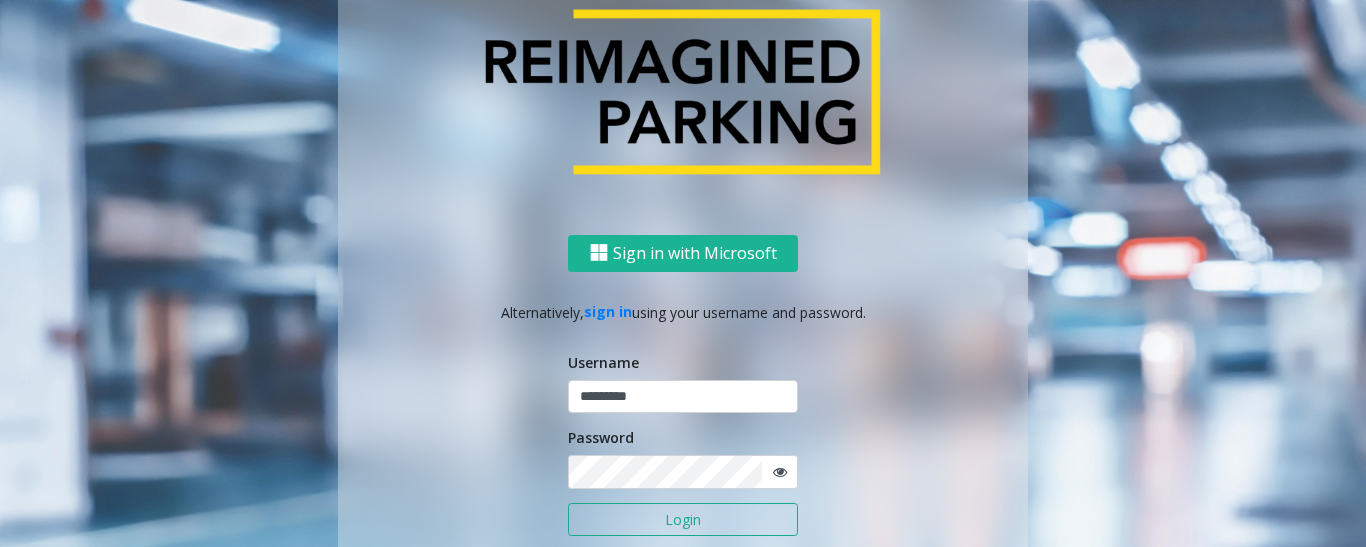 click on "Login" 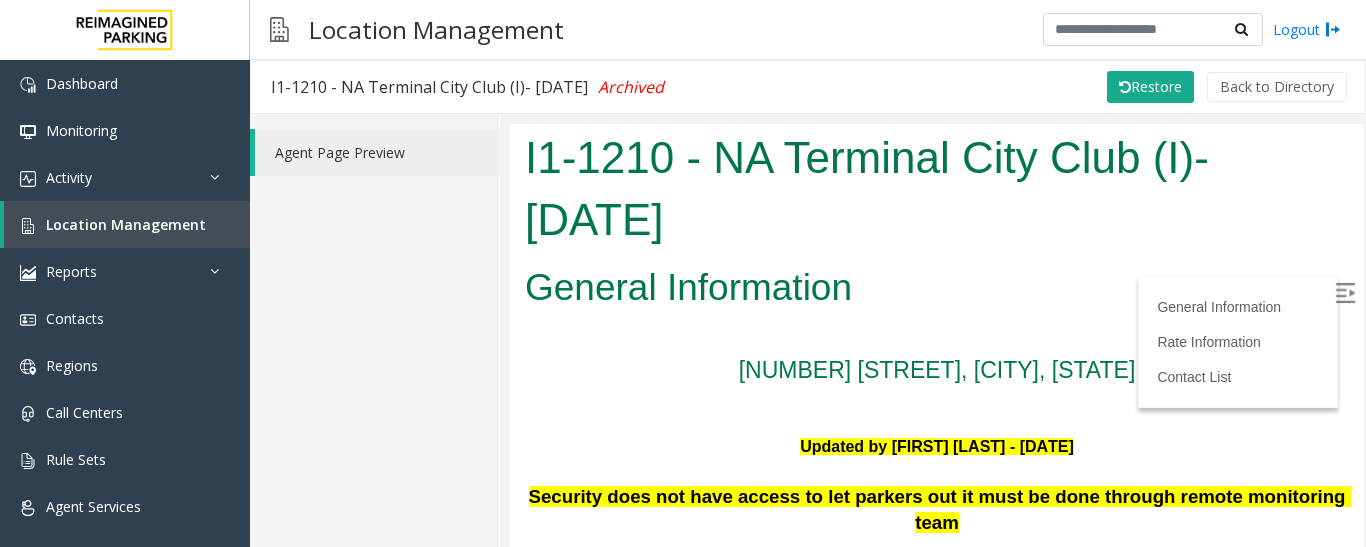scroll, scrollTop: 0, scrollLeft: 0, axis: both 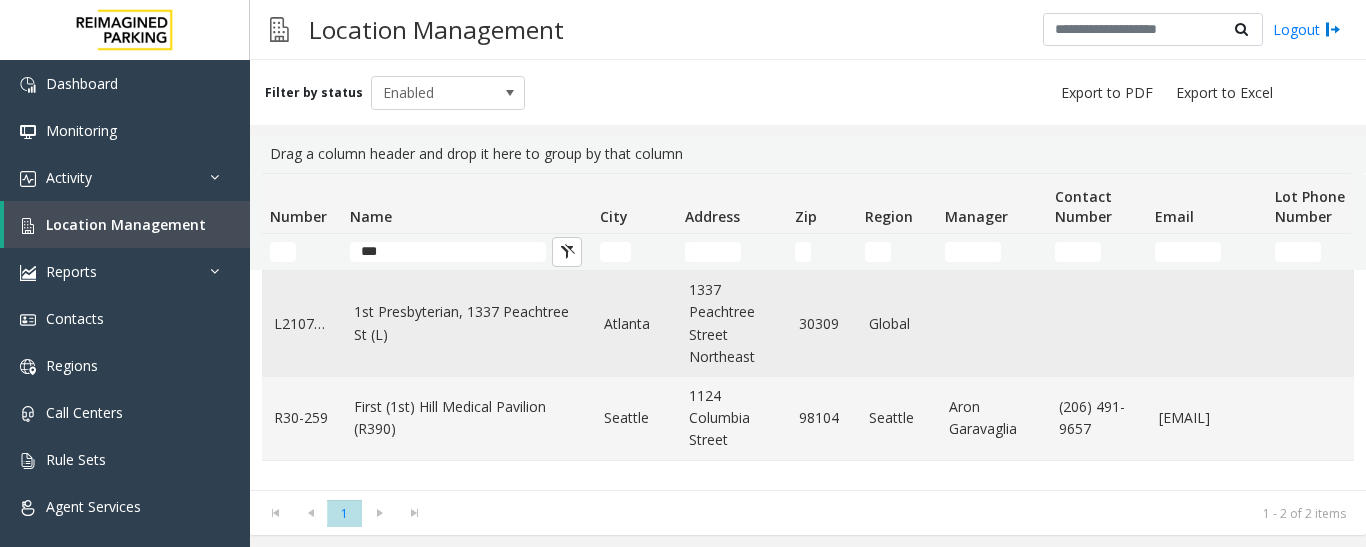 type on "***" 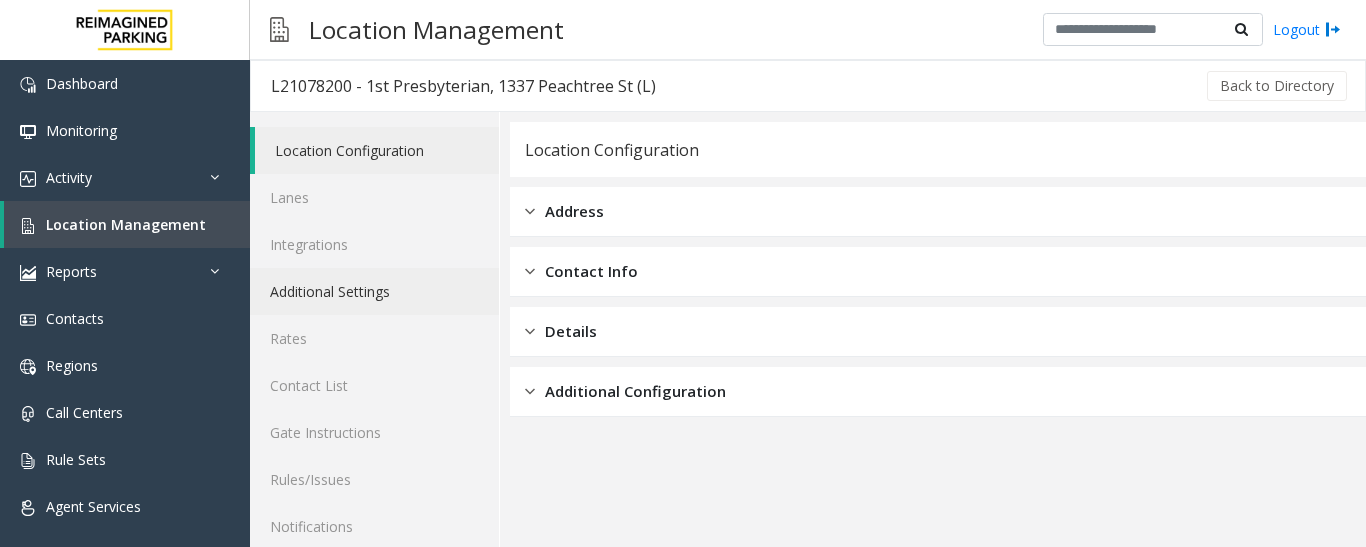 scroll, scrollTop: 112, scrollLeft: 0, axis: vertical 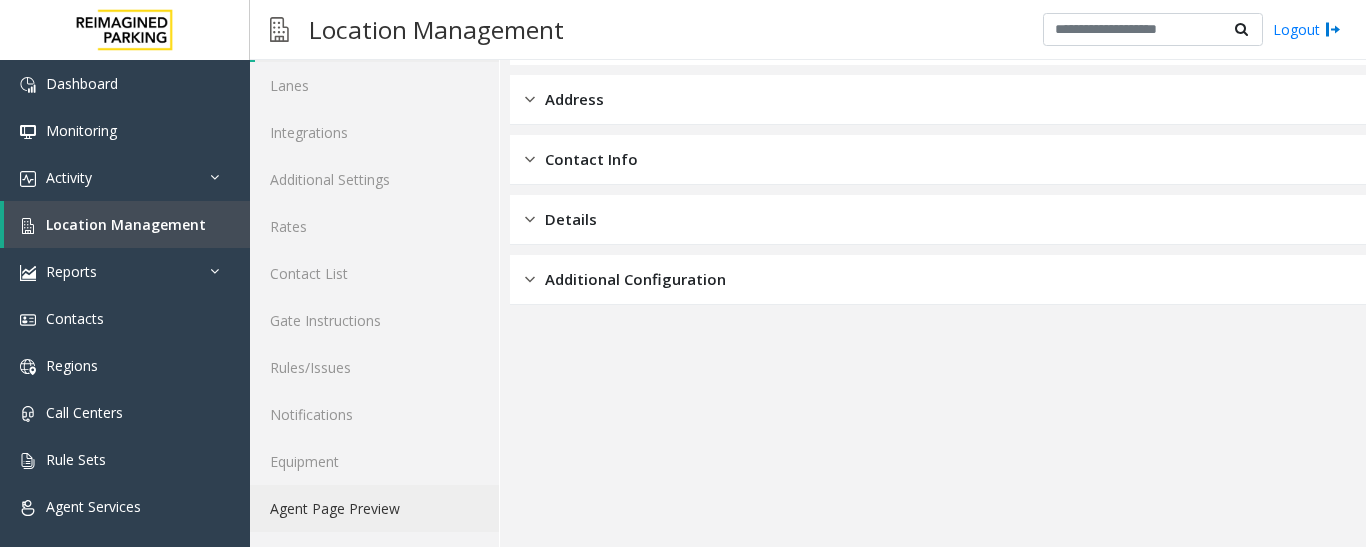 click on "Agent Page Preview" 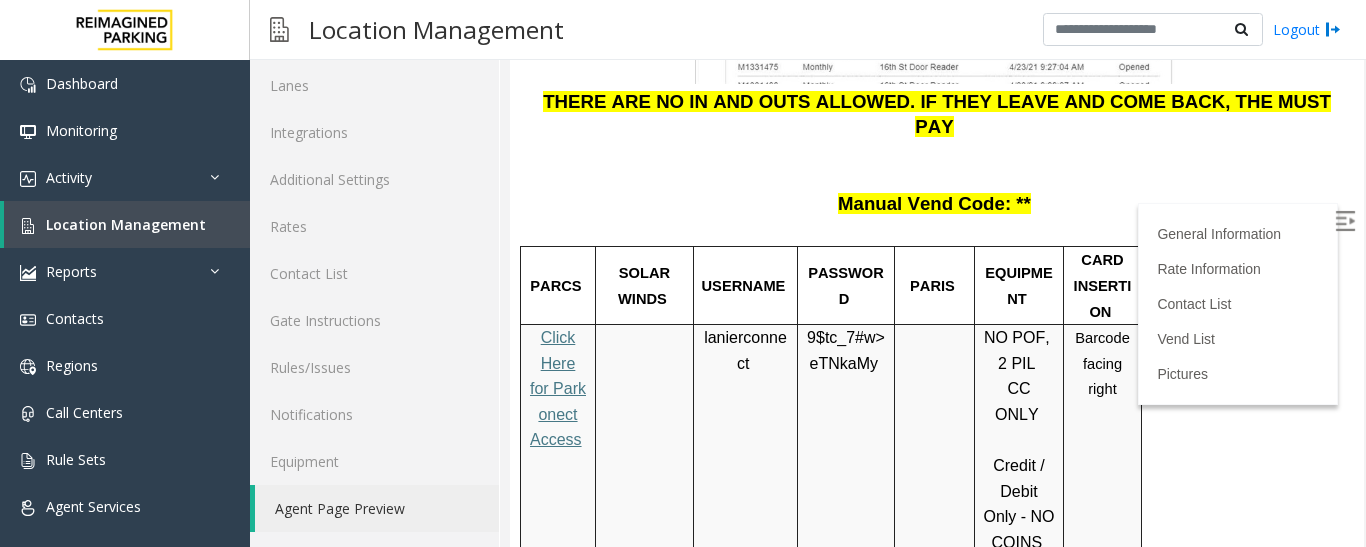 scroll, scrollTop: 2600, scrollLeft: 0, axis: vertical 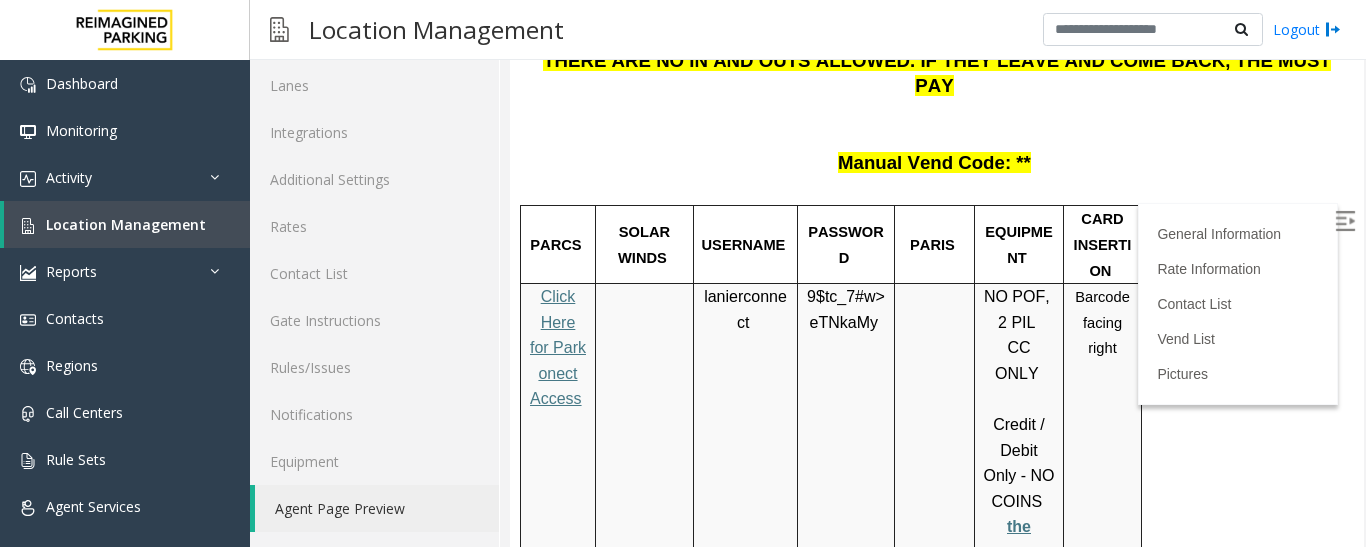 click on "Click Here for Parkonect Access" at bounding box center [558, 347] 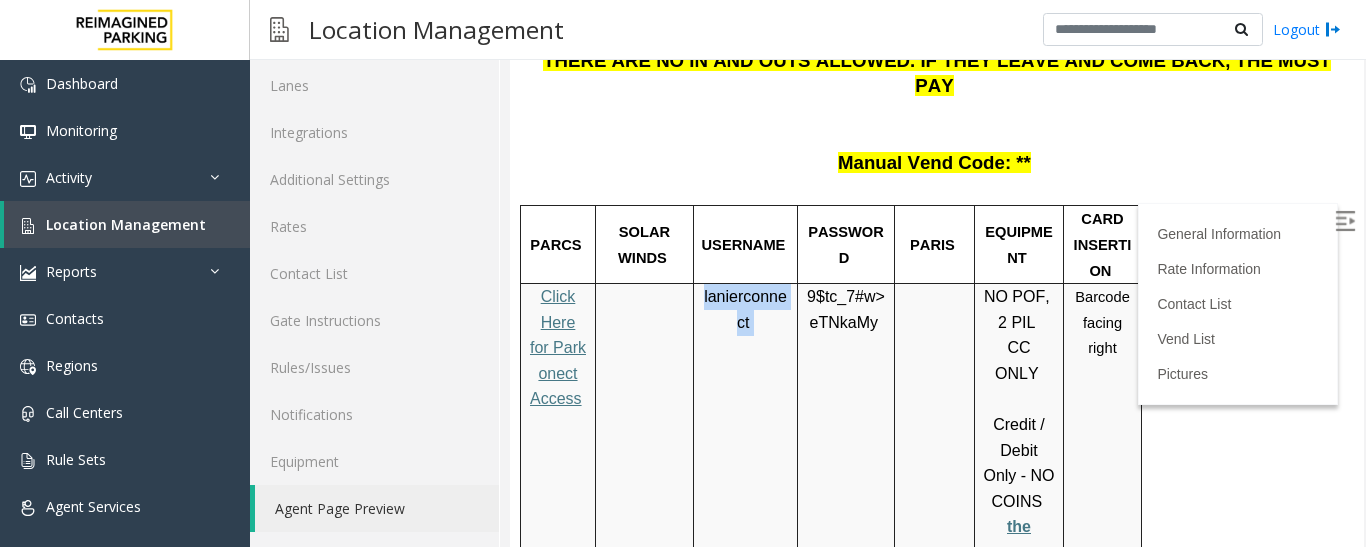 click on "lanierconnect" at bounding box center (745, 310) 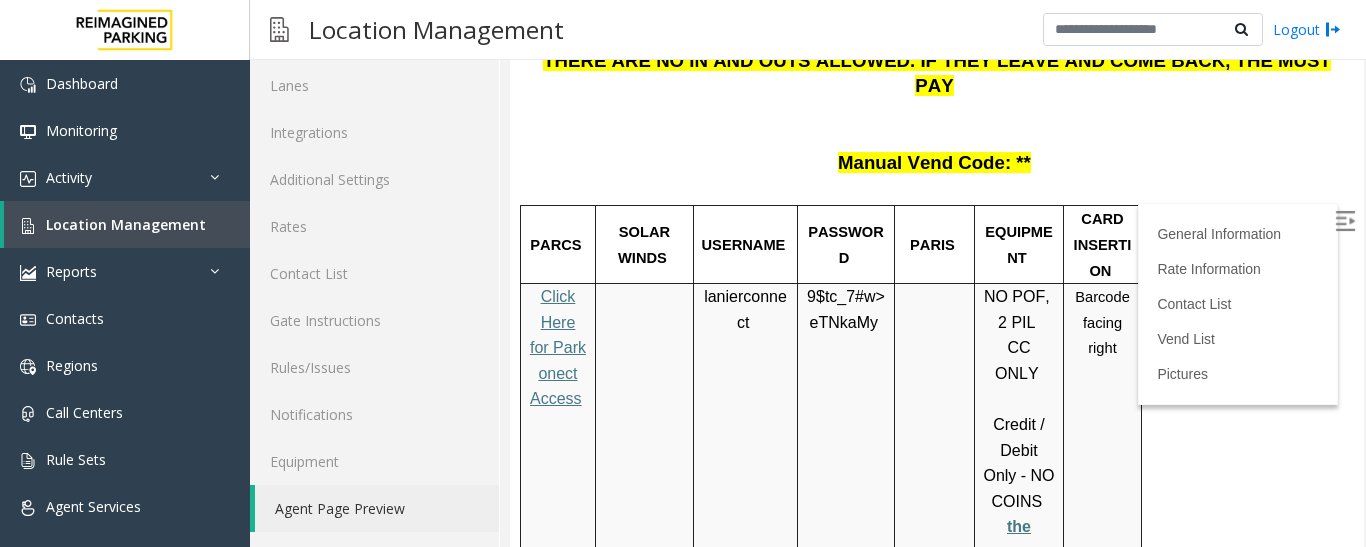 click on "9$tc_7#w>" at bounding box center [846, 296] 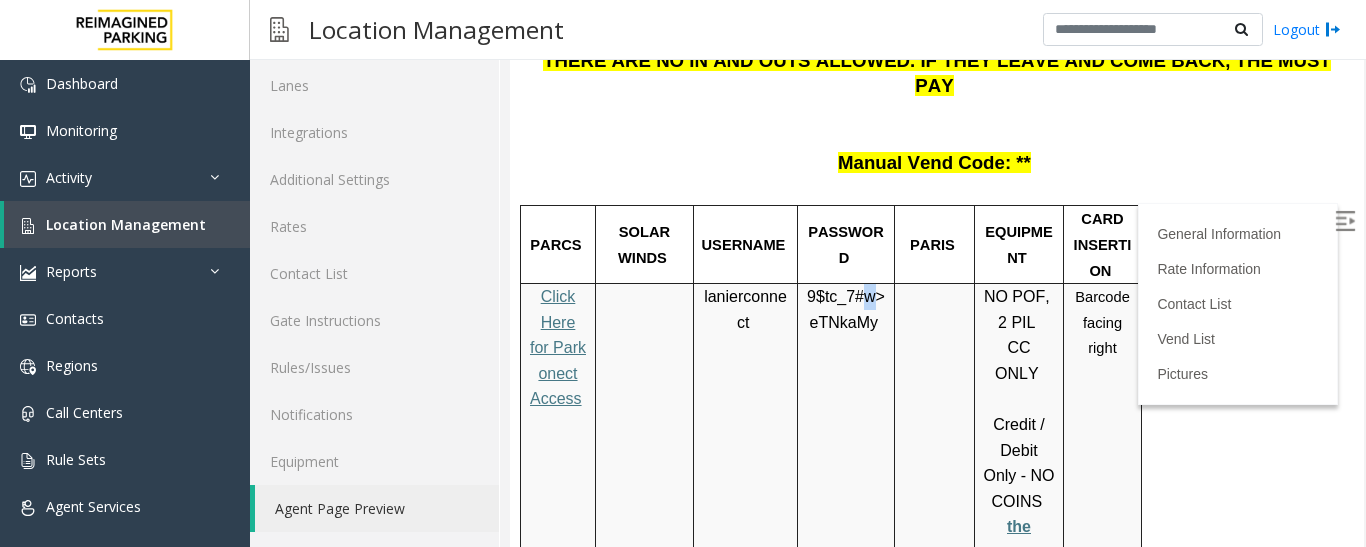 click on "9$tc_7#w>" at bounding box center (846, 296) 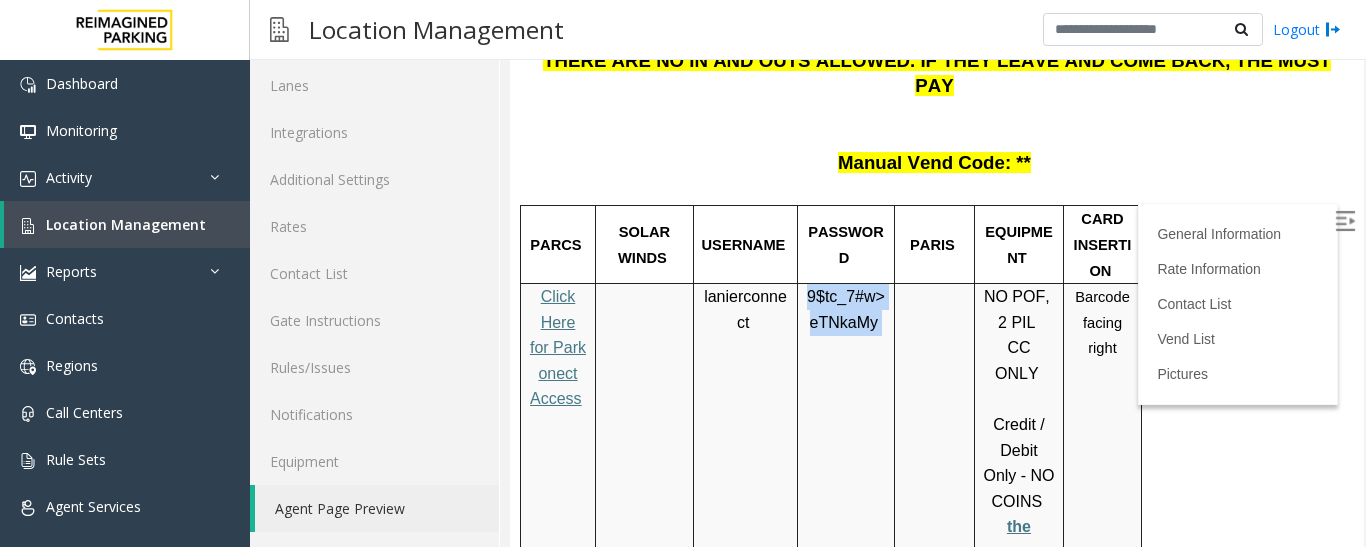 click on "9$tc_7#w>" at bounding box center (846, 296) 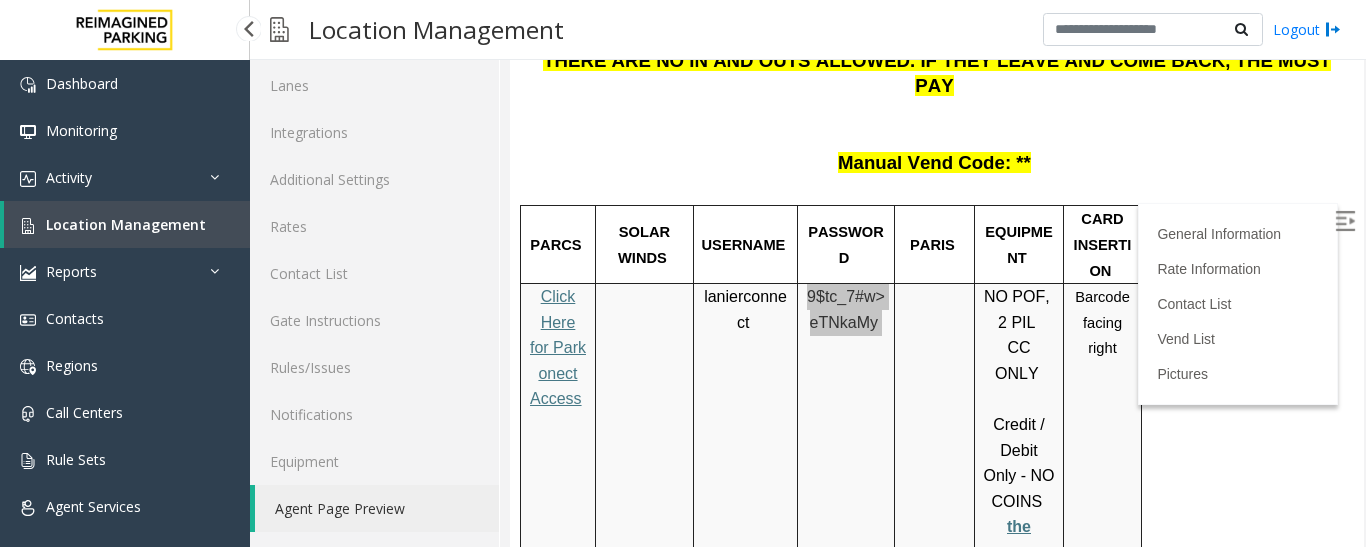 click on "Location Management" at bounding box center (127, 224) 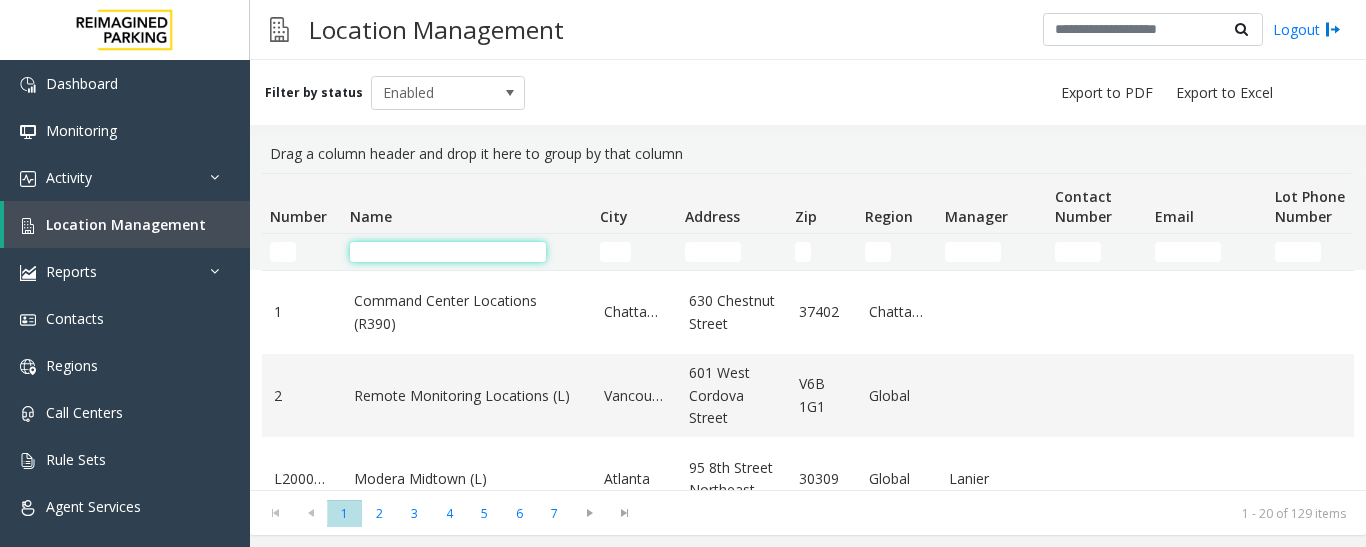 click 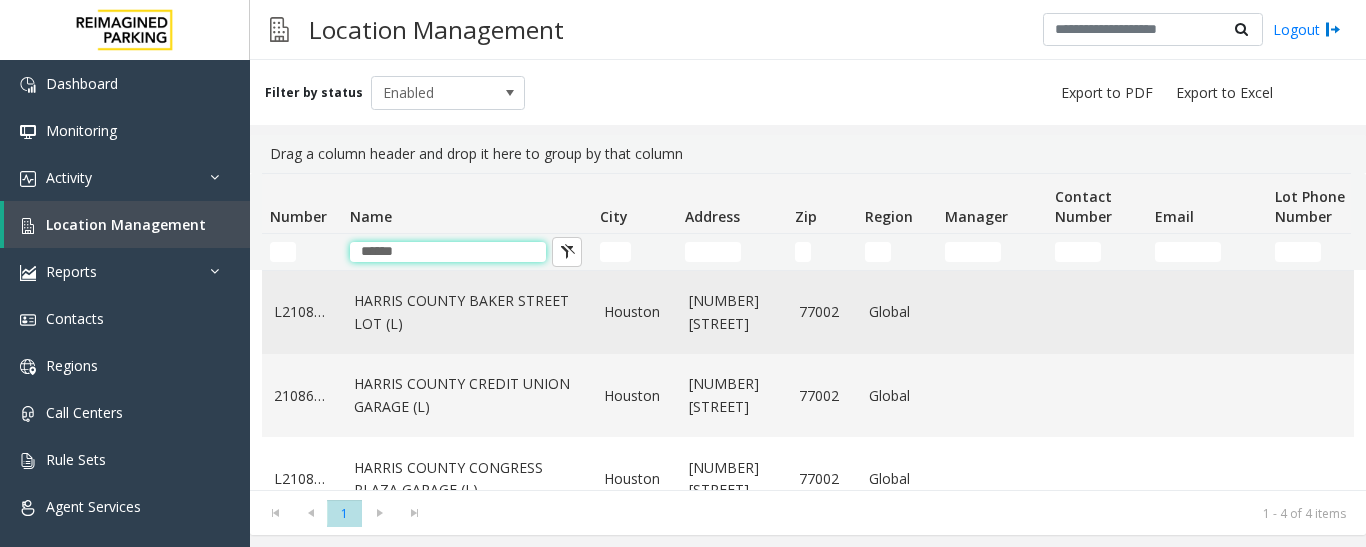 type on "******" 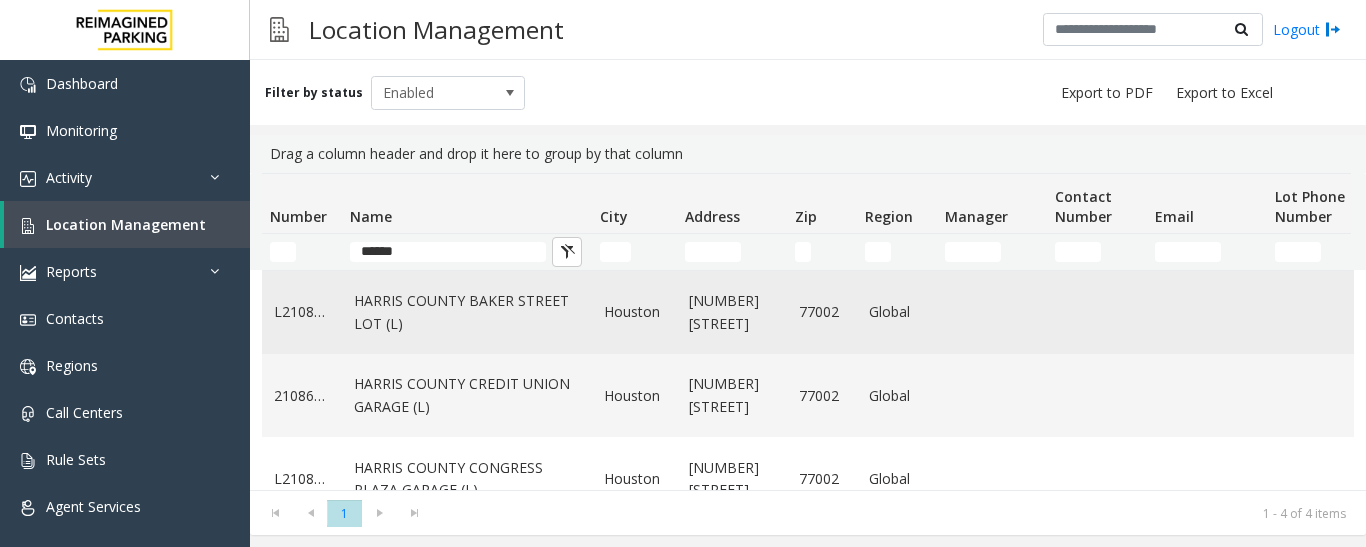click on "HARRIS COUNTY BAKER STREET LOT (L)" 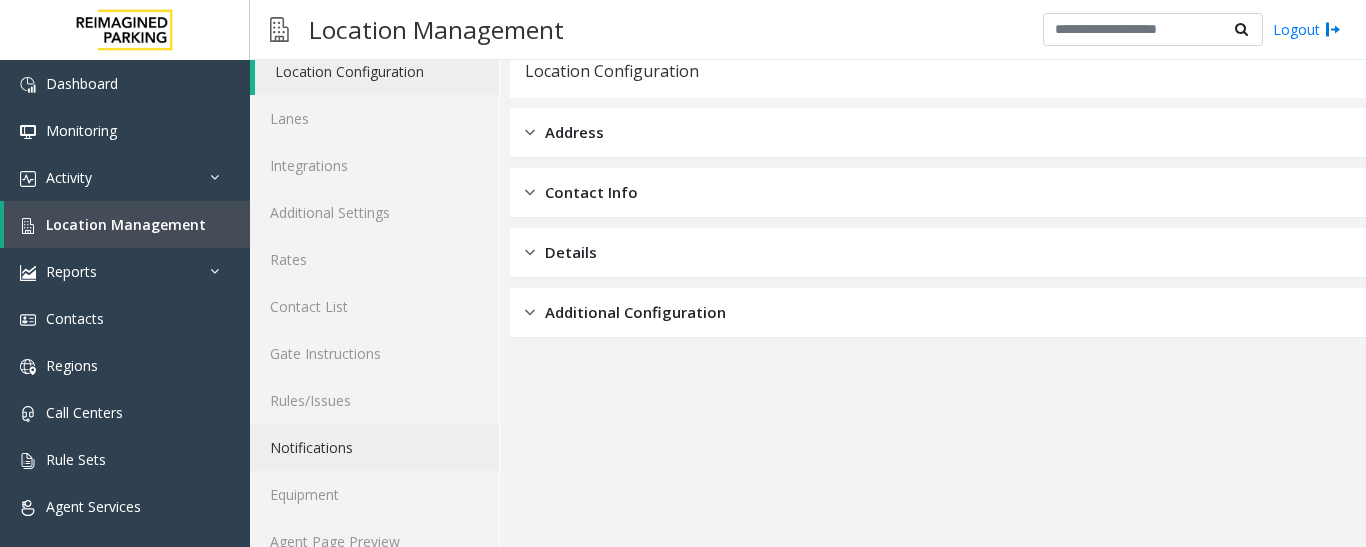 scroll, scrollTop: 112, scrollLeft: 0, axis: vertical 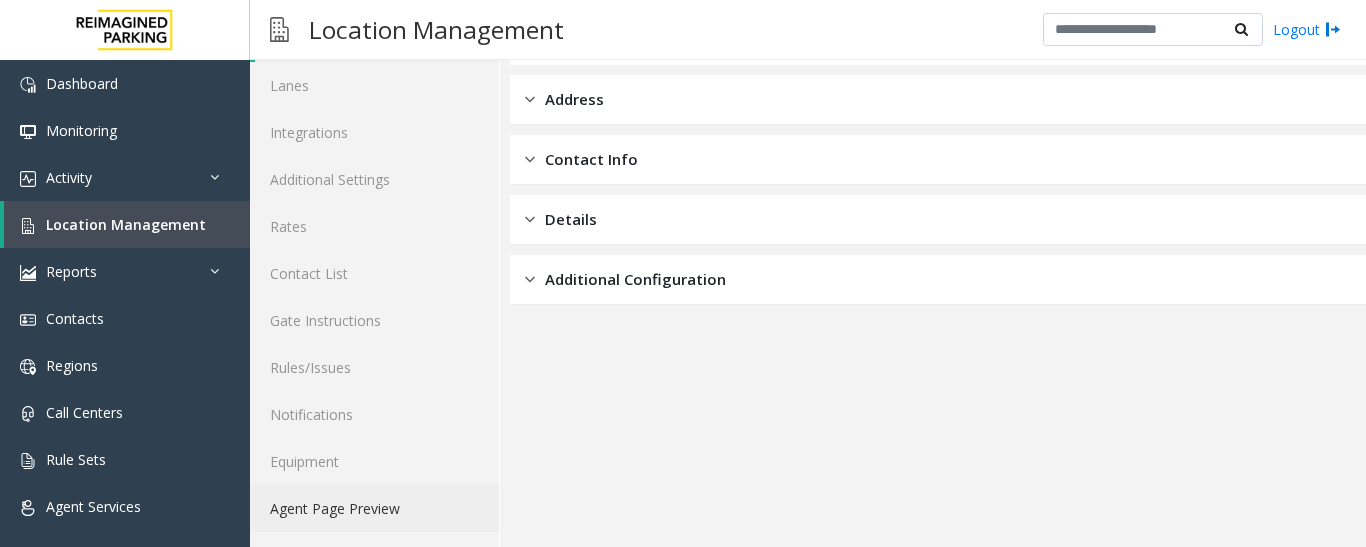 drag, startPoint x: 404, startPoint y: 501, endPoint x: 432, endPoint y: 493, distance: 29.12044 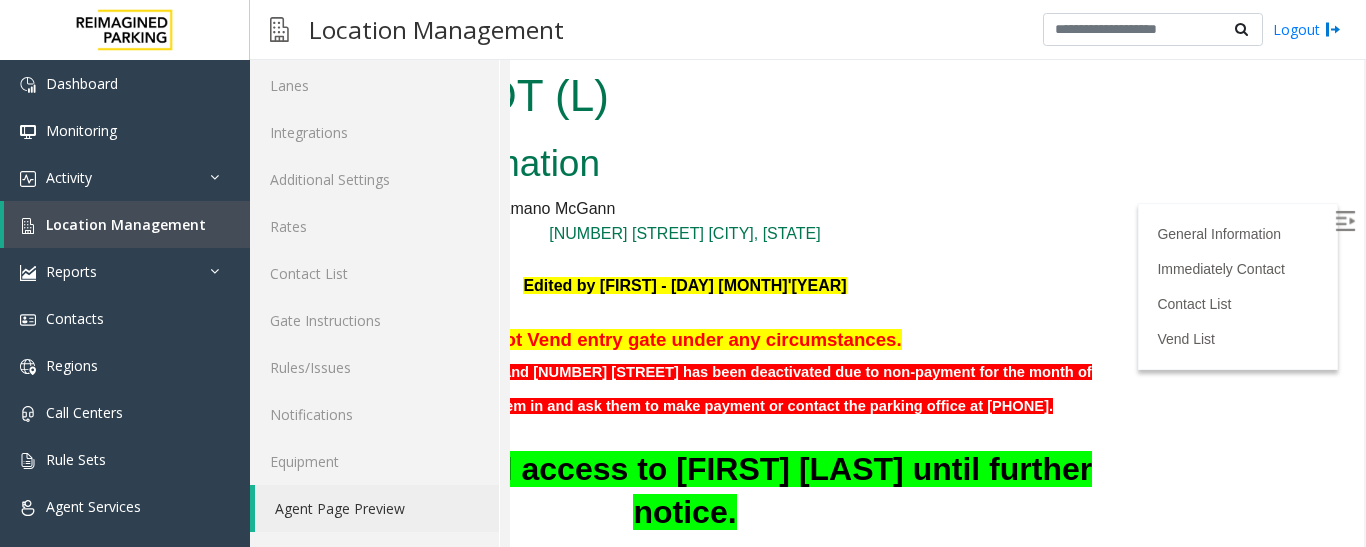 scroll, scrollTop: 0, scrollLeft: 282, axis: horizontal 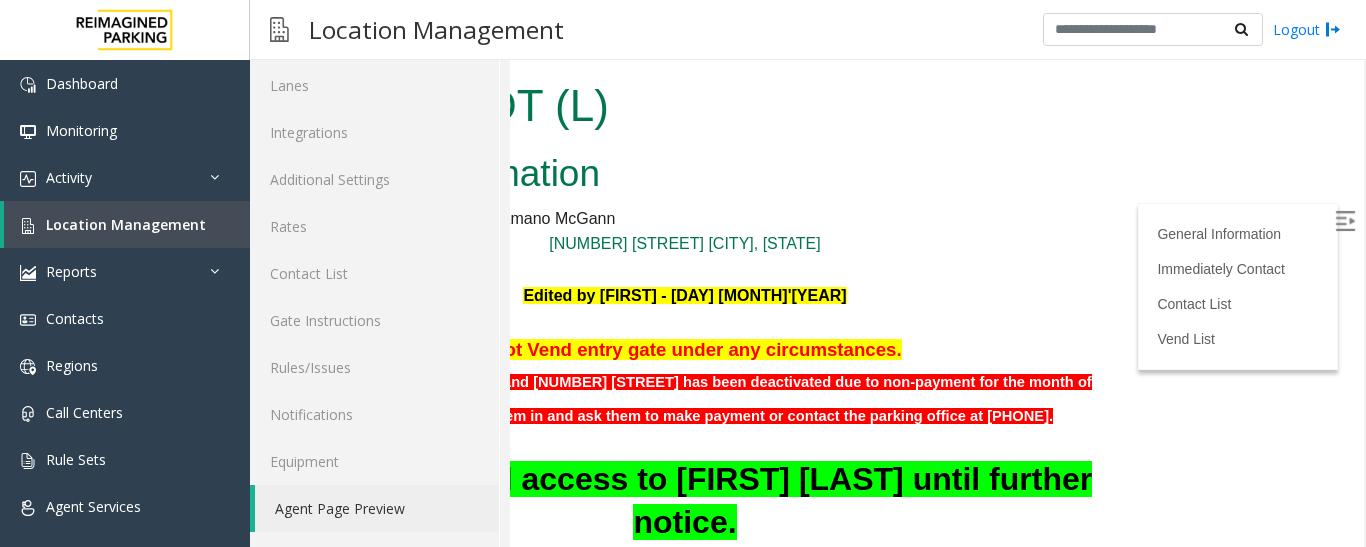 click at bounding box center [1345, 221] 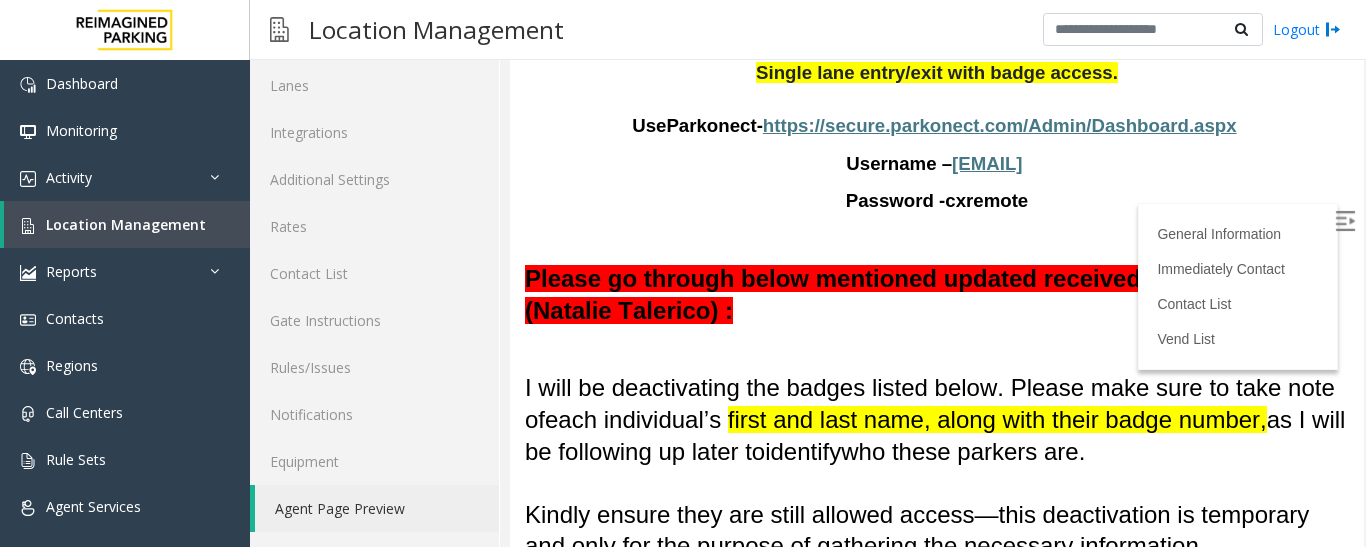 scroll, scrollTop: 1200, scrollLeft: 0, axis: vertical 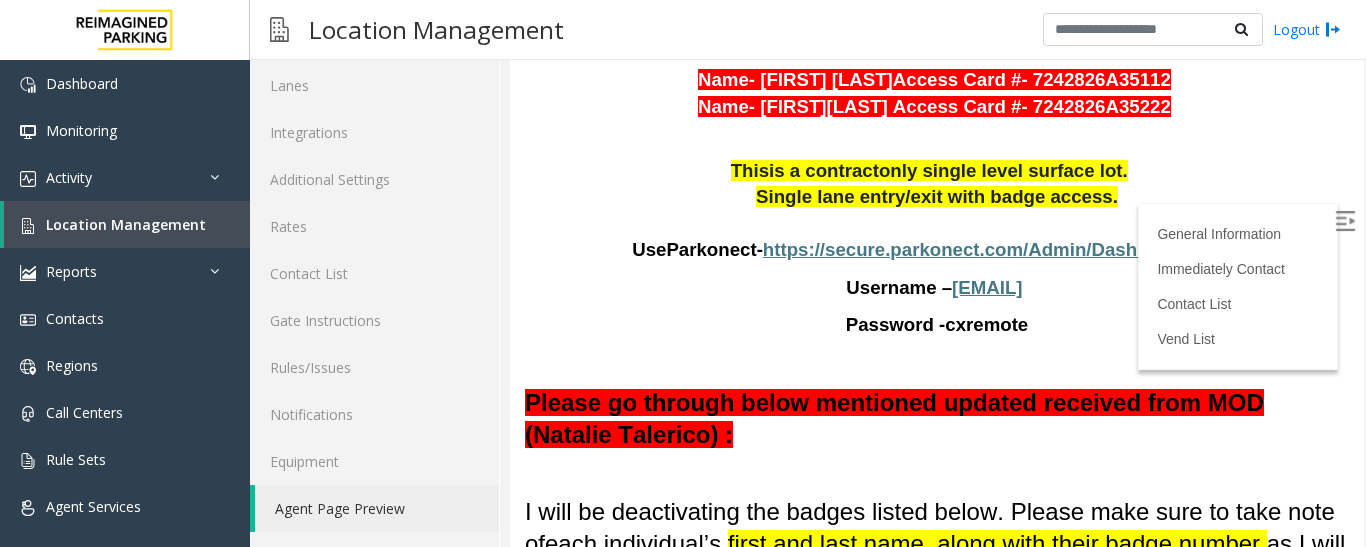 click on "https://secure.parkonect.com/Admin/Dashboard.aspx" at bounding box center (1000, 249) 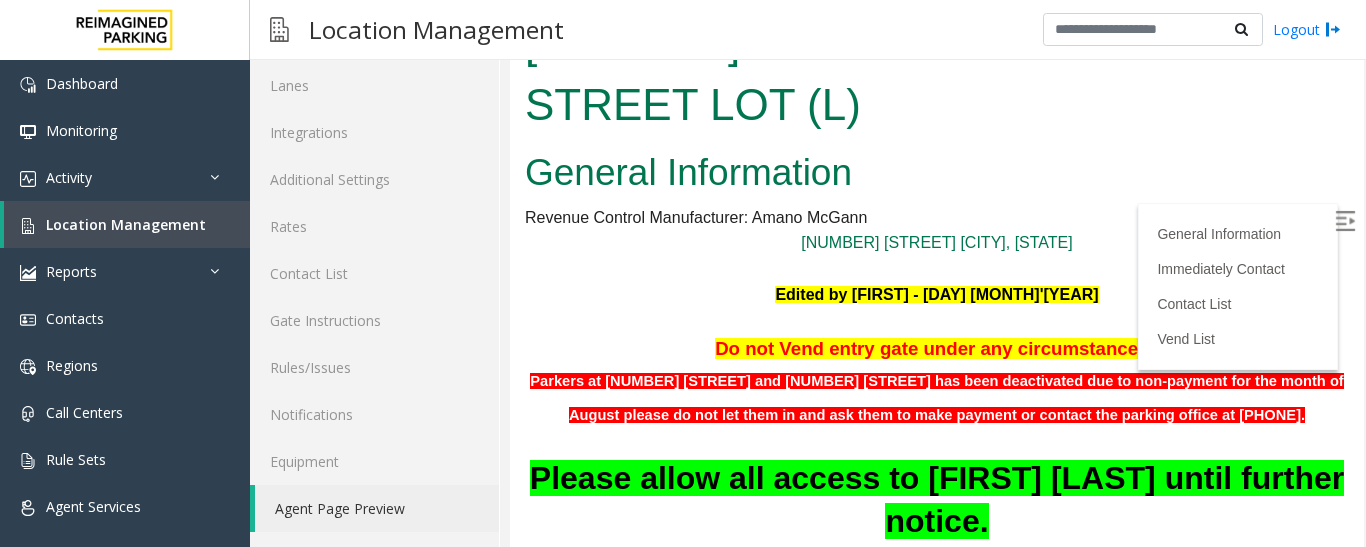 scroll, scrollTop: 0, scrollLeft: 0, axis: both 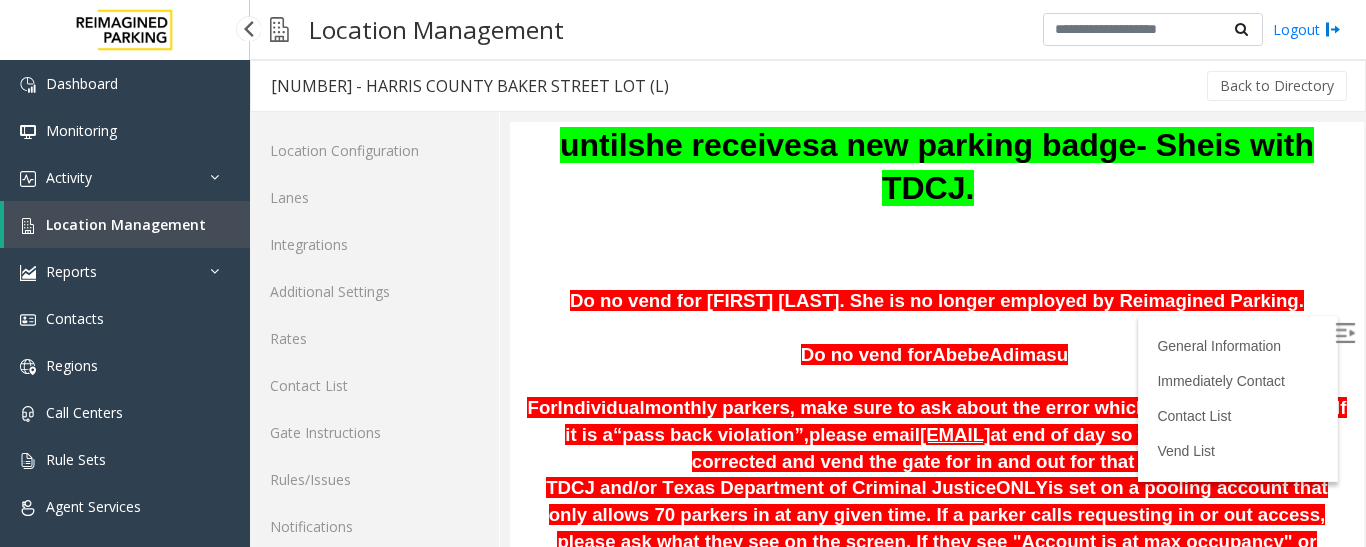 click on "Location Management" at bounding box center (126, 224) 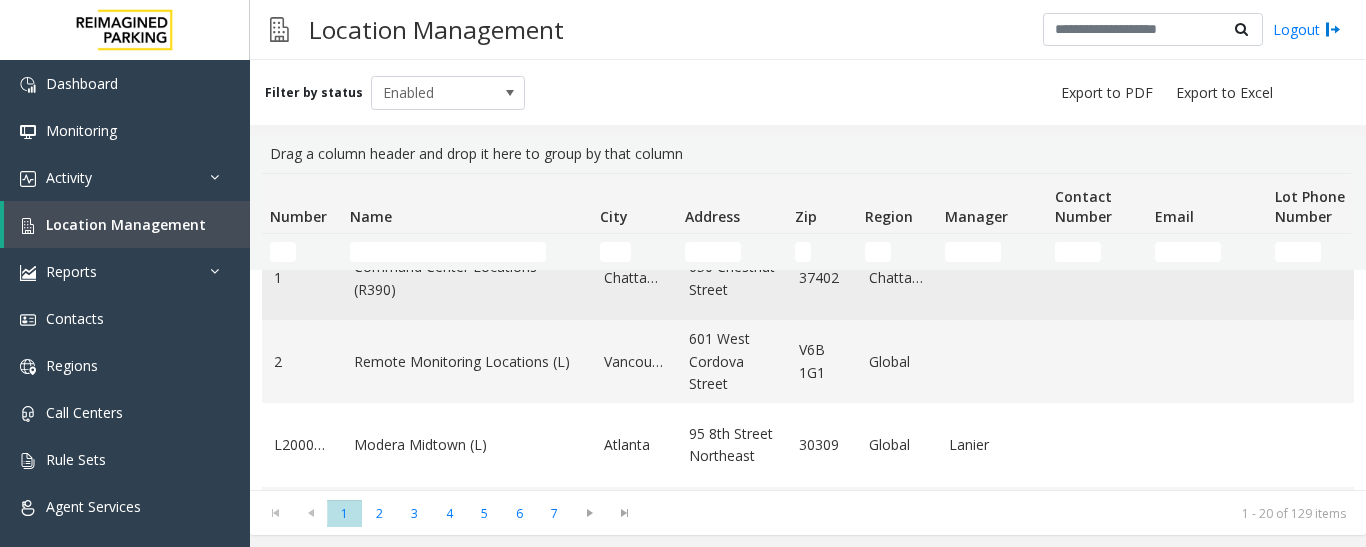 scroll, scrollTop: 0, scrollLeft: 0, axis: both 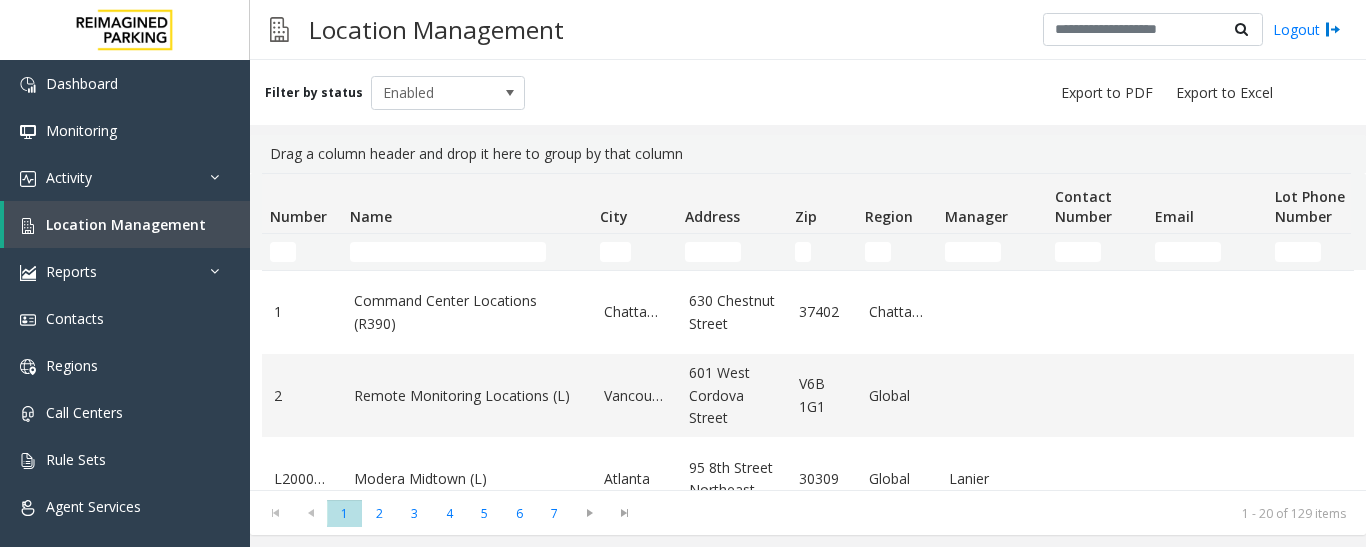 click 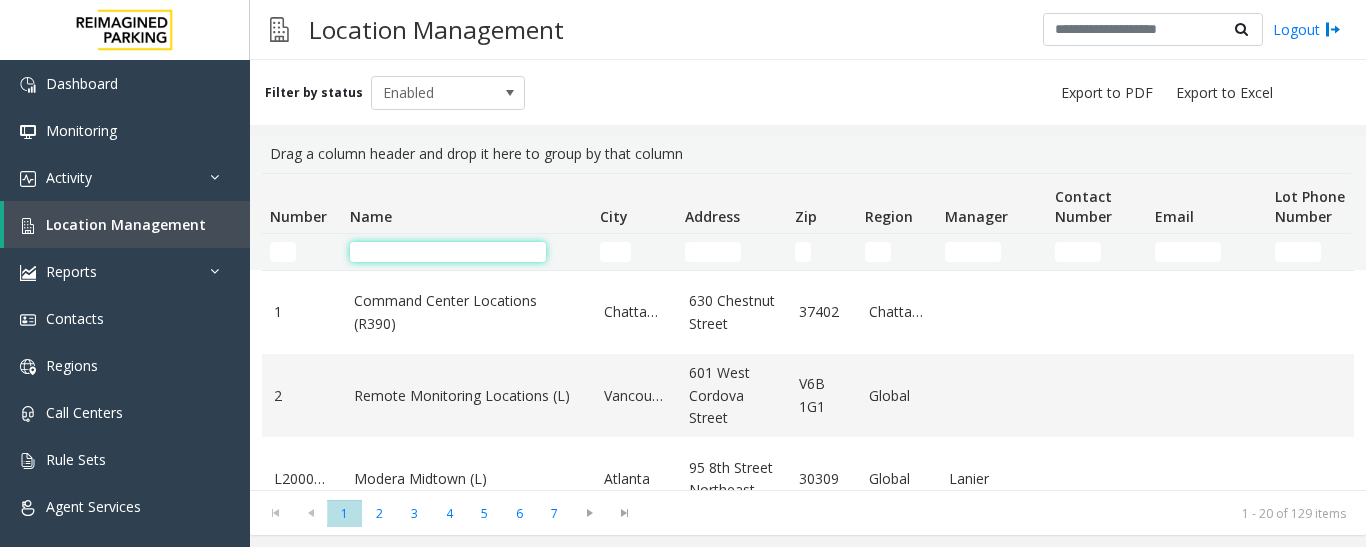 click 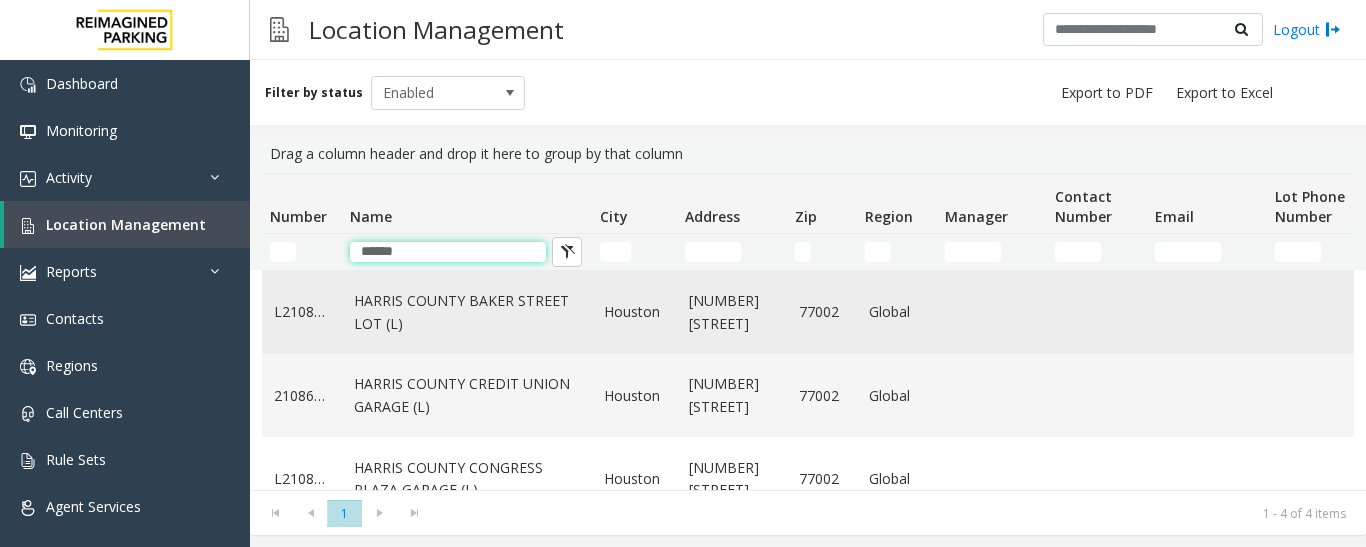 type on "******" 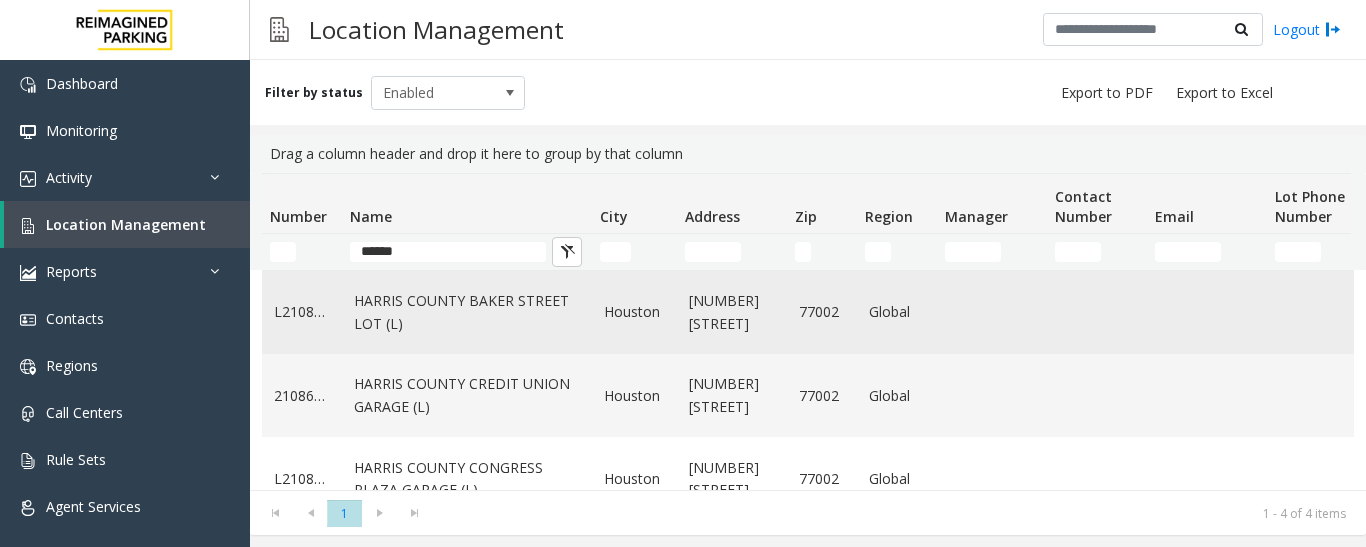 click on "HARRIS COUNTY BAKER STREET LOT (L)" 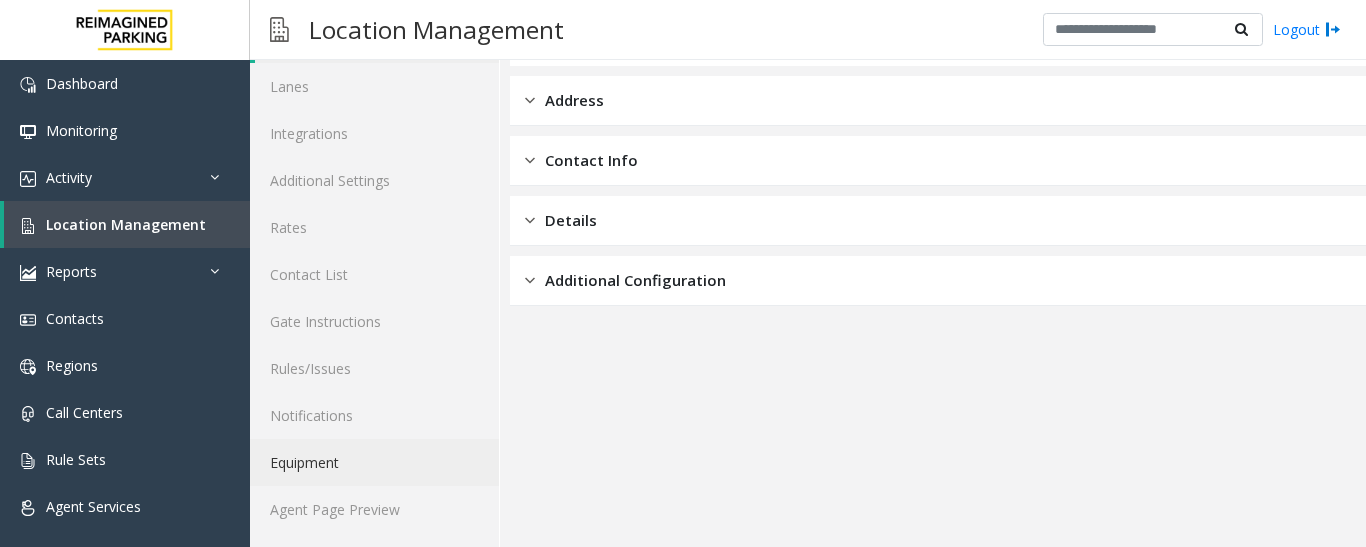 scroll, scrollTop: 112, scrollLeft: 0, axis: vertical 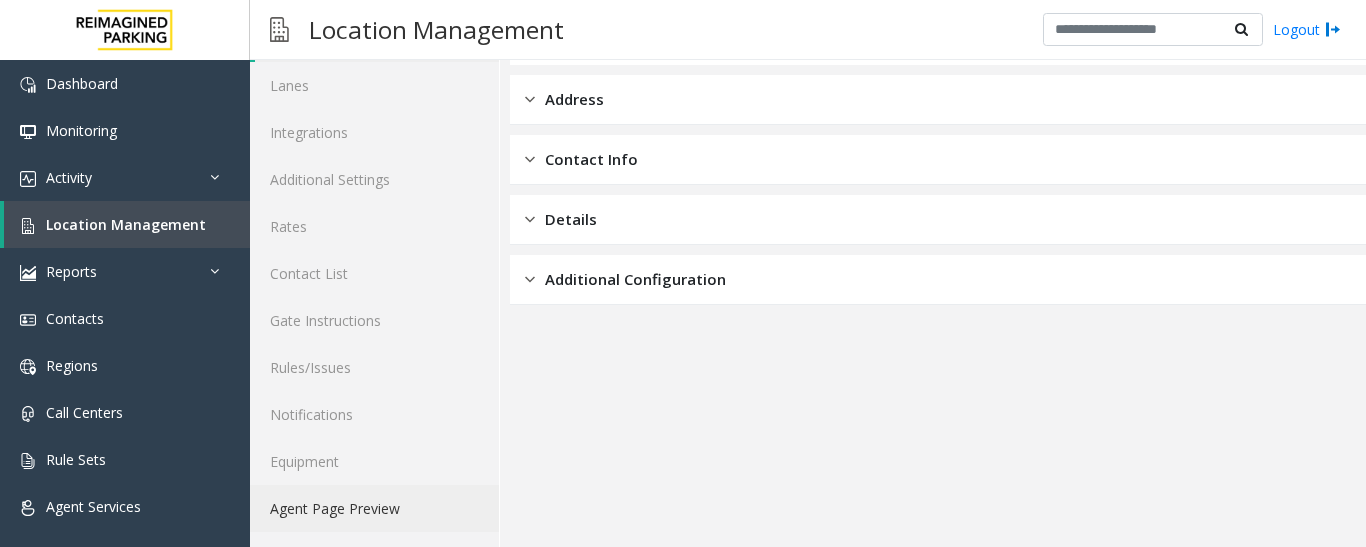 click on "Agent Page Preview" 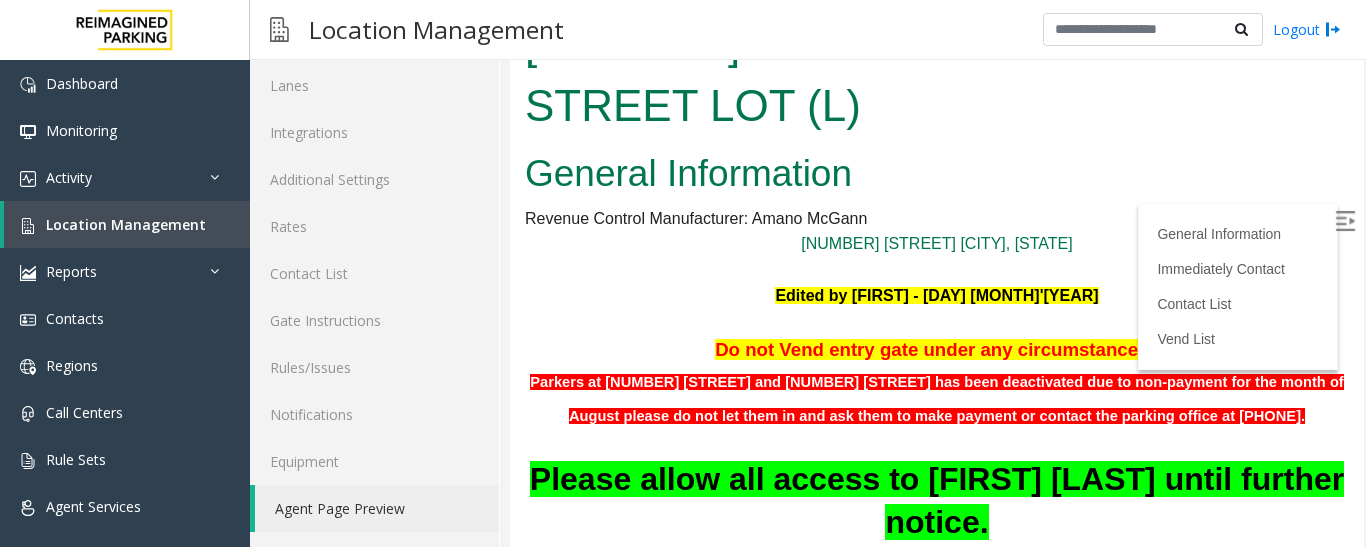 scroll, scrollTop: 0, scrollLeft: 0, axis: both 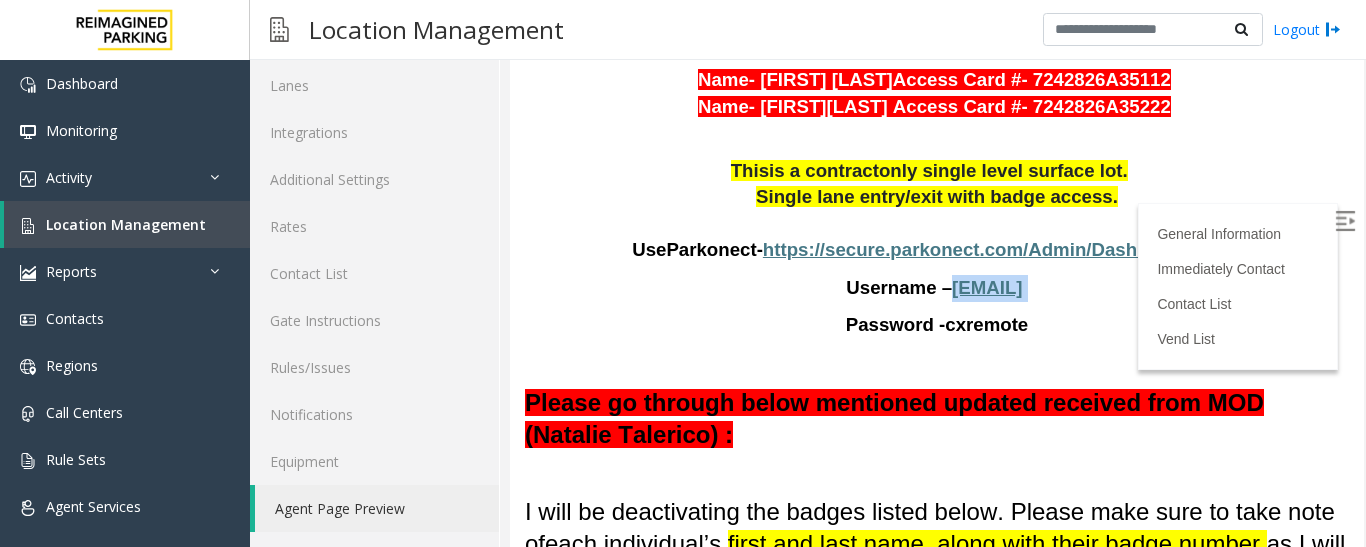 drag, startPoint x: 1078, startPoint y: 257, endPoint x: 882, endPoint y: 264, distance: 196.12495 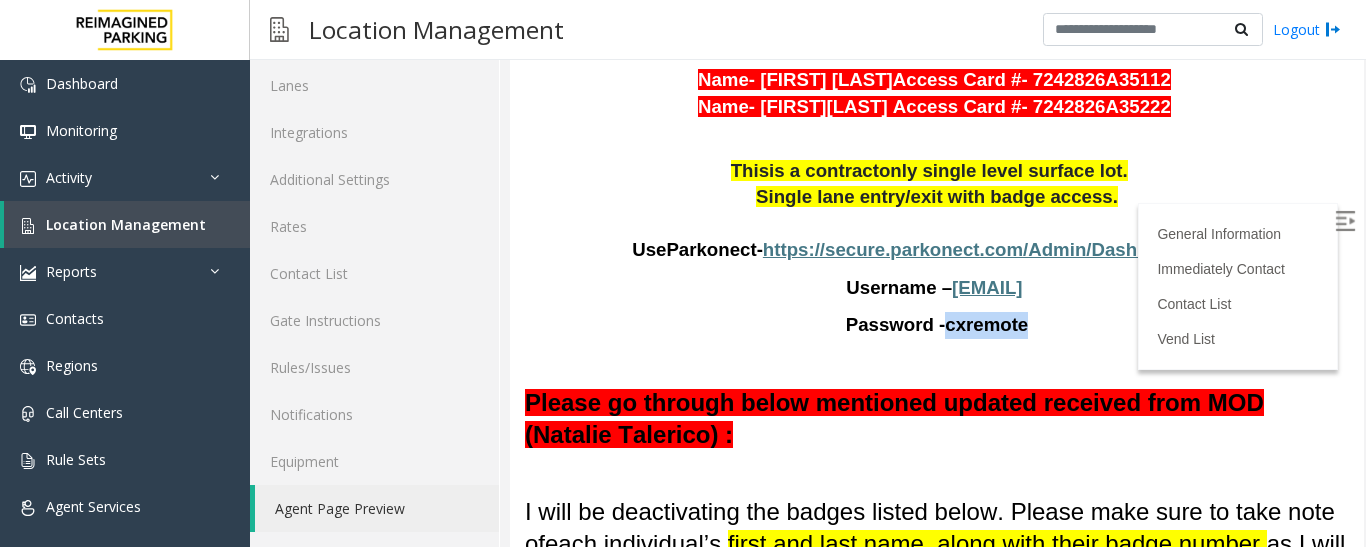 drag, startPoint x: 1060, startPoint y: 300, endPoint x: 932, endPoint y: 300, distance: 128 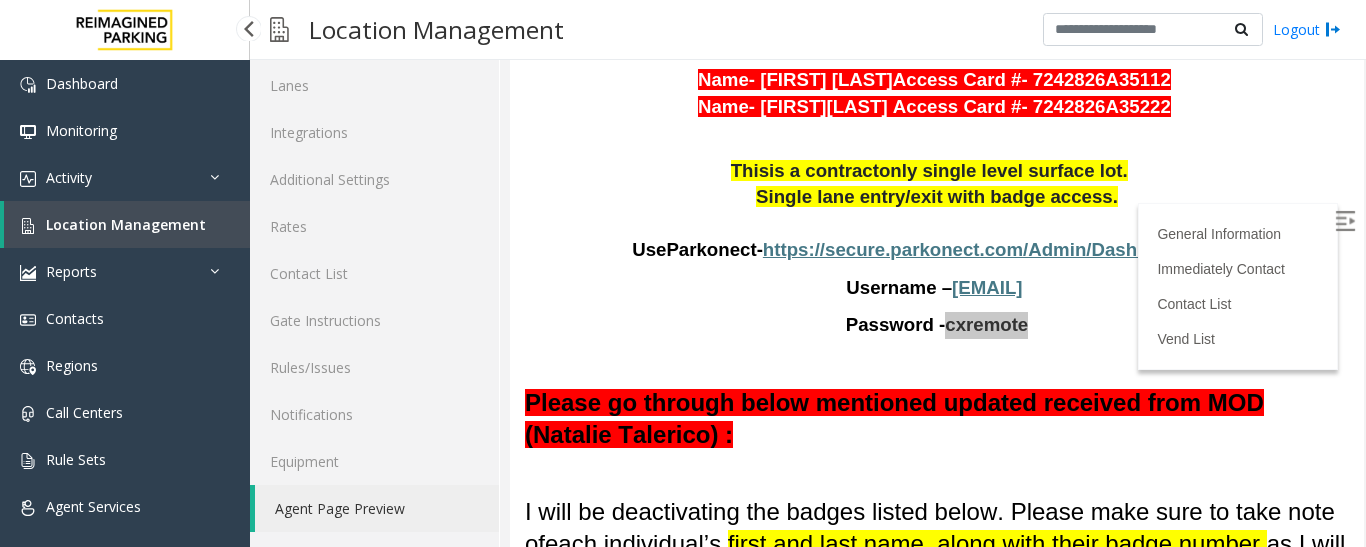 click on "Location Management" at bounding box center (126, 224) 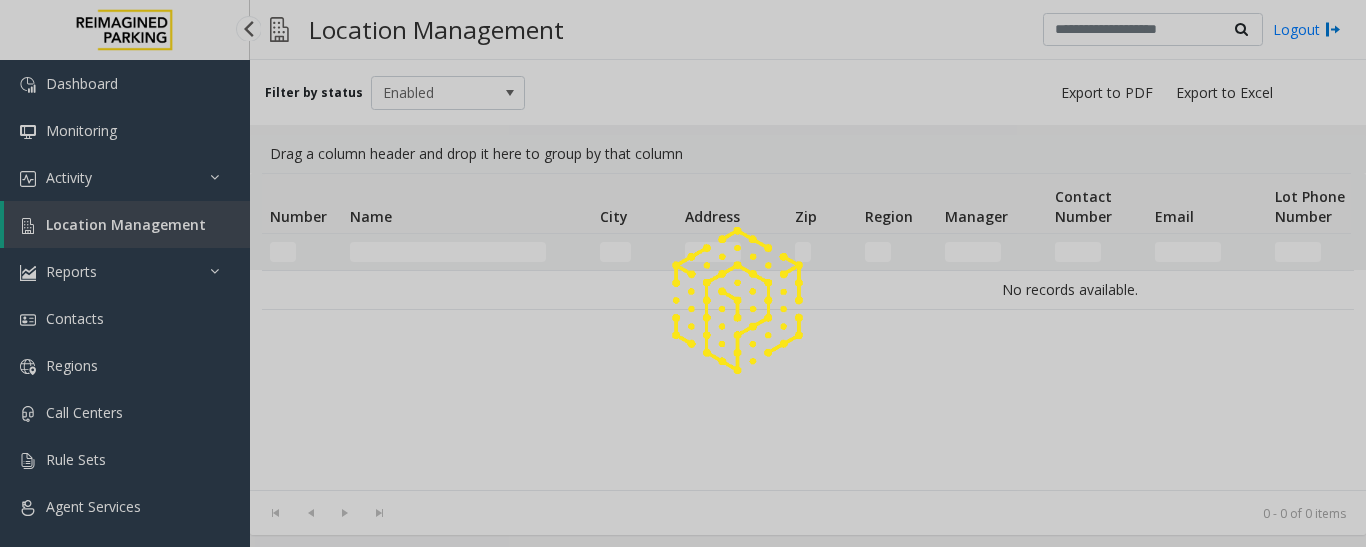 scroll, scrollTop: 0, scrollLeft: 0, axis: both 